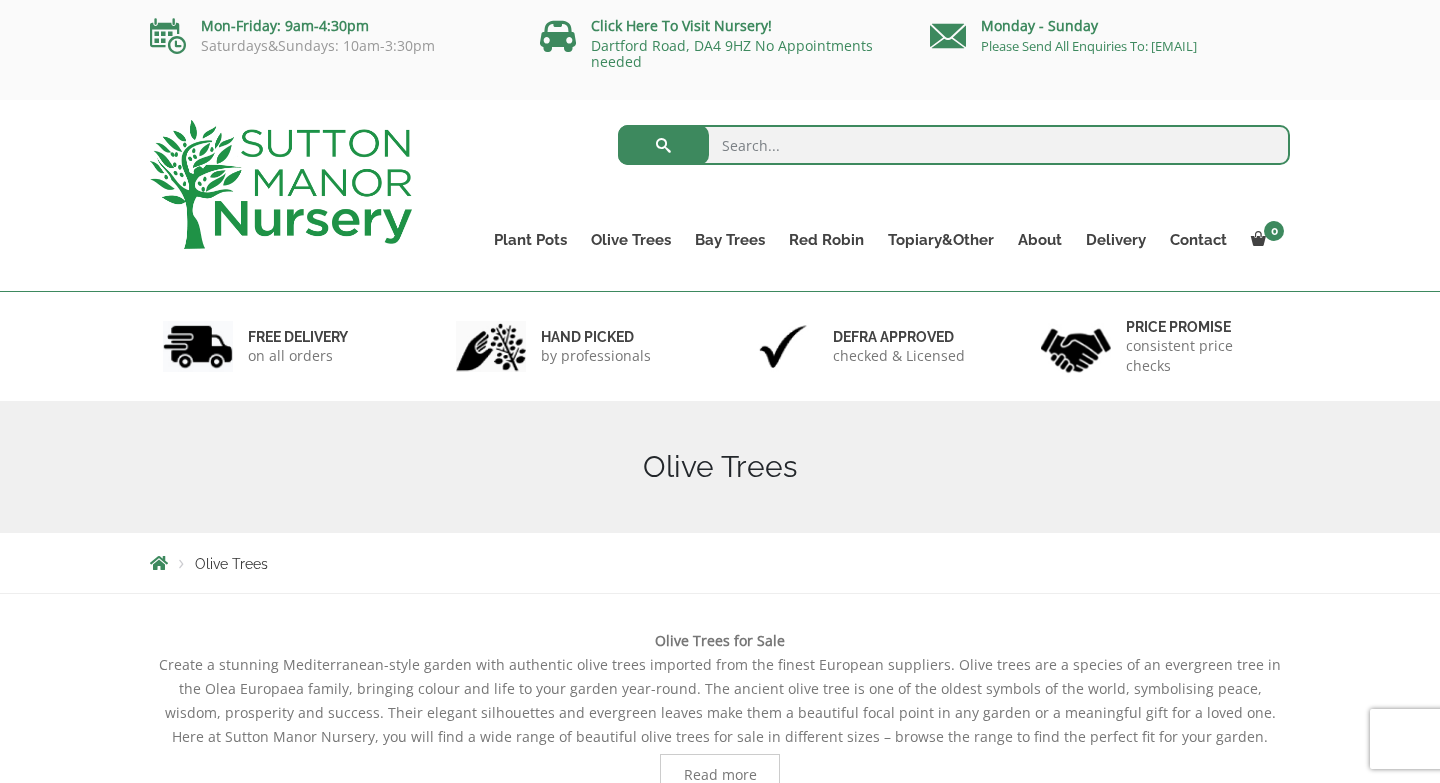 scroll, scrollTop: 0, scrollLeft: 0, axis: both 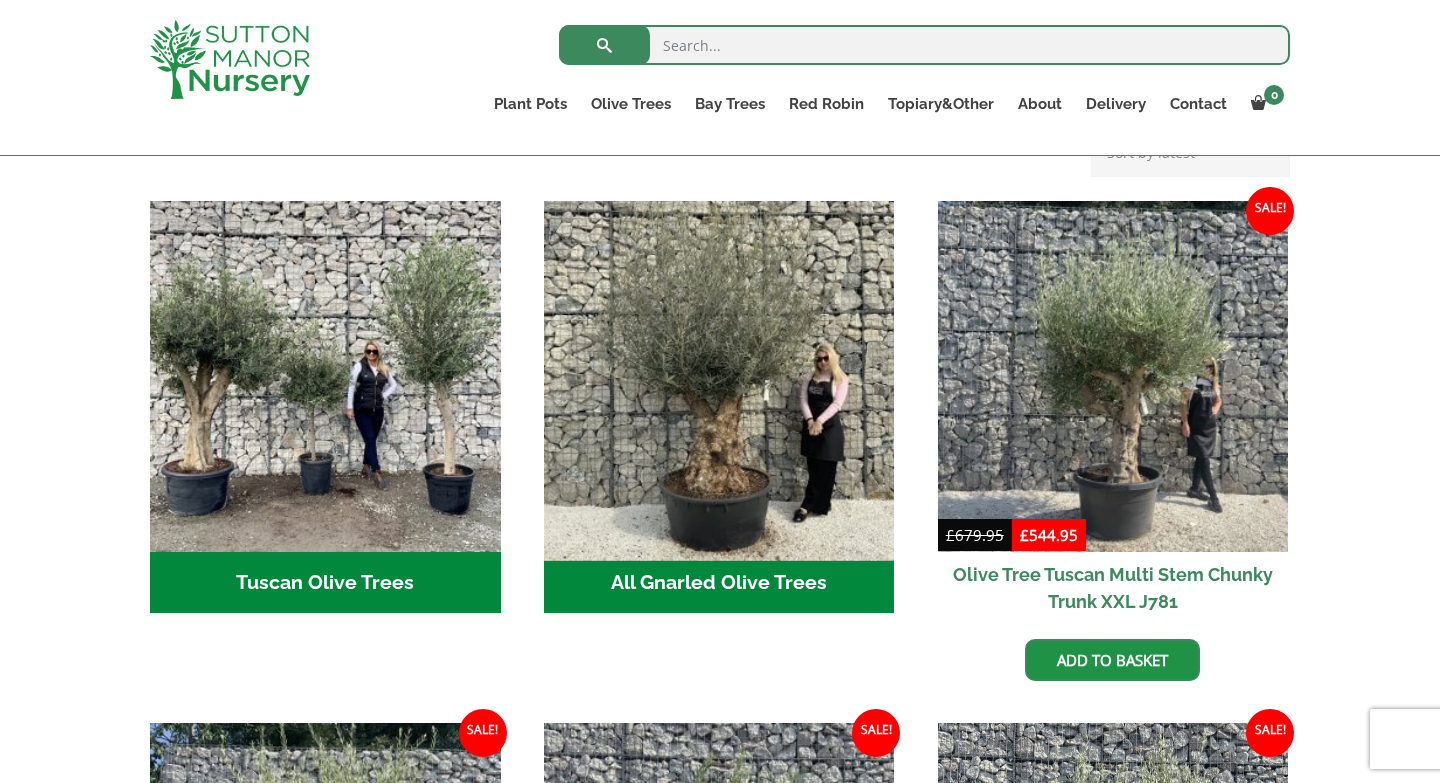 click at bounding box center [719, 376] 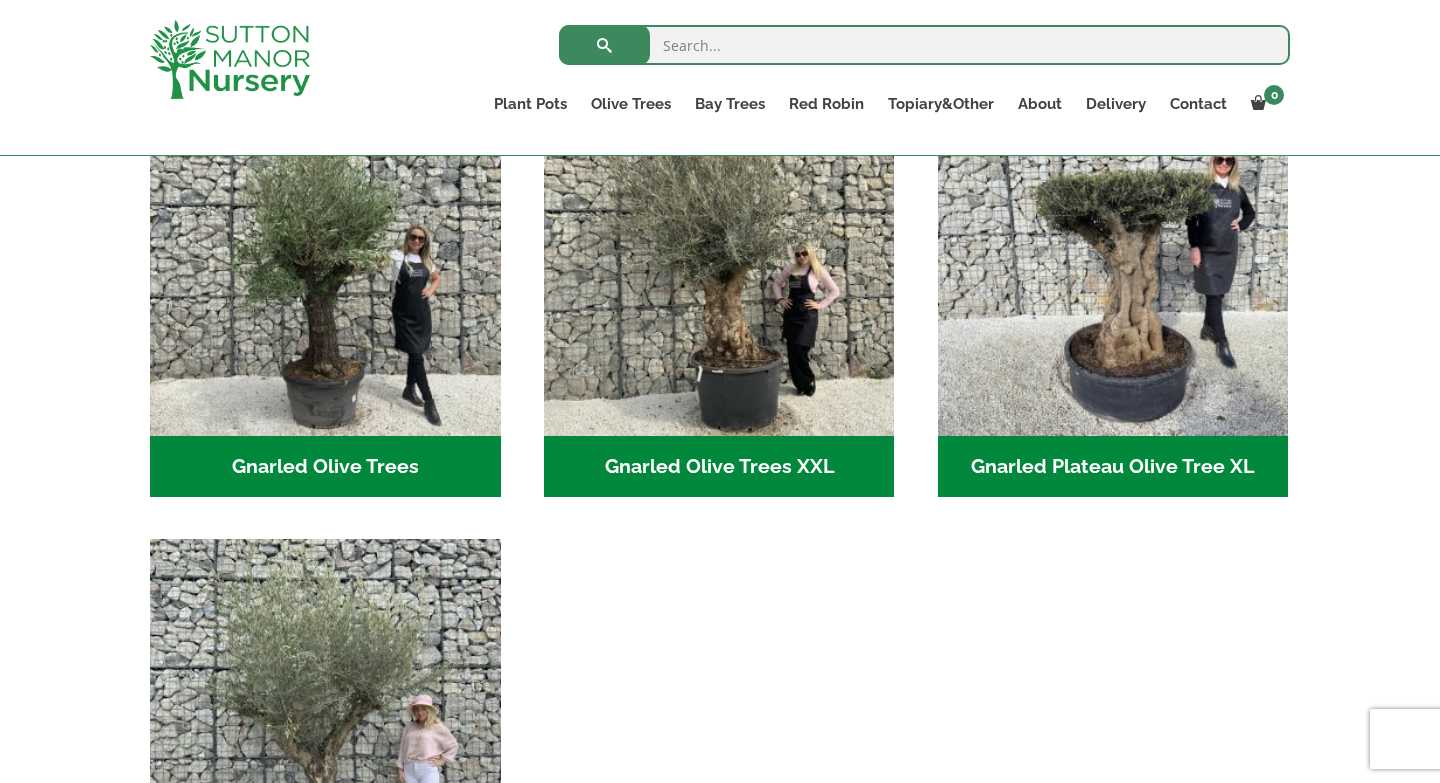 scroll, scrollTop: 544, scrollLeft: 0, axis: vertical 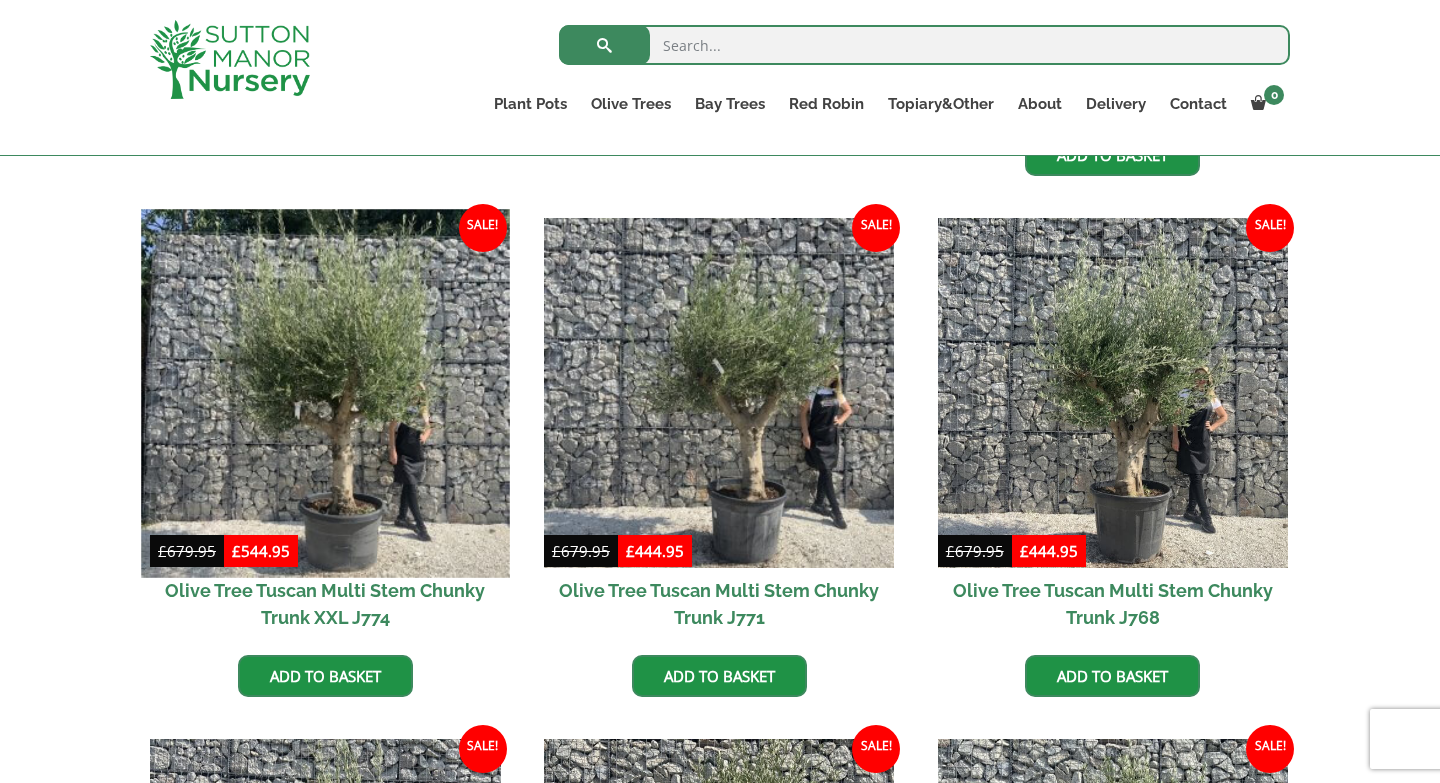 click at bounding box center [325, 393] 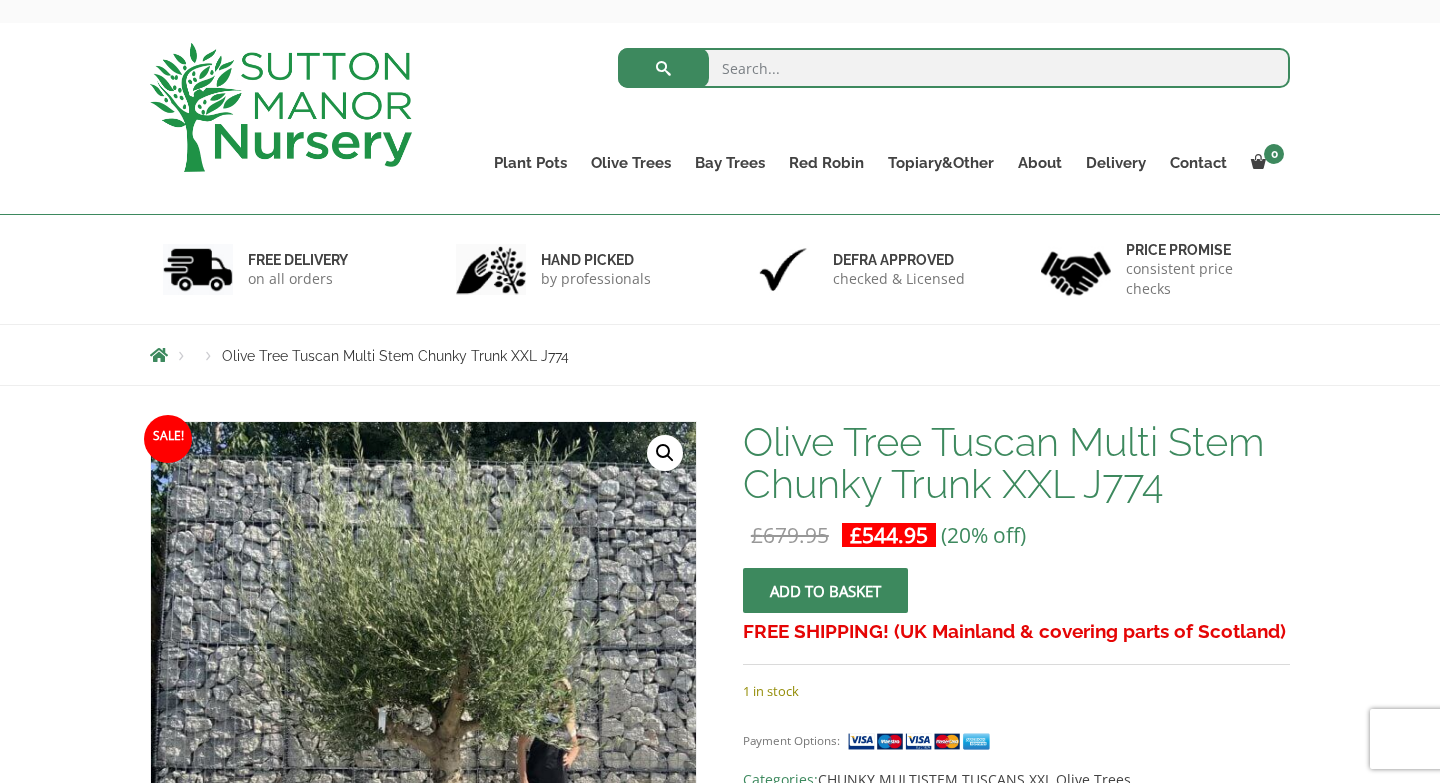 scroll, scrollTop: 99, scrollLeft: 0, axis: vertical 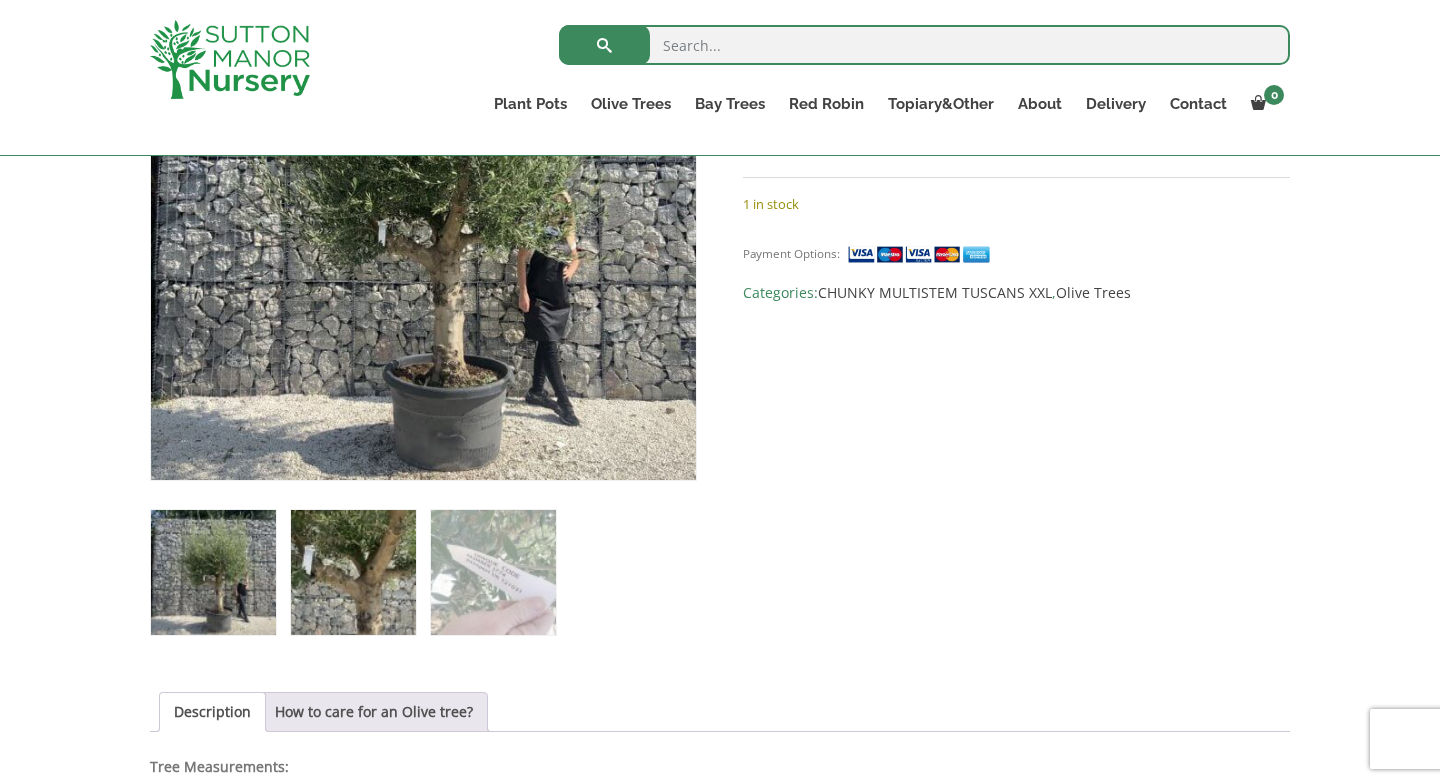 click at bounding box center (353, 572) 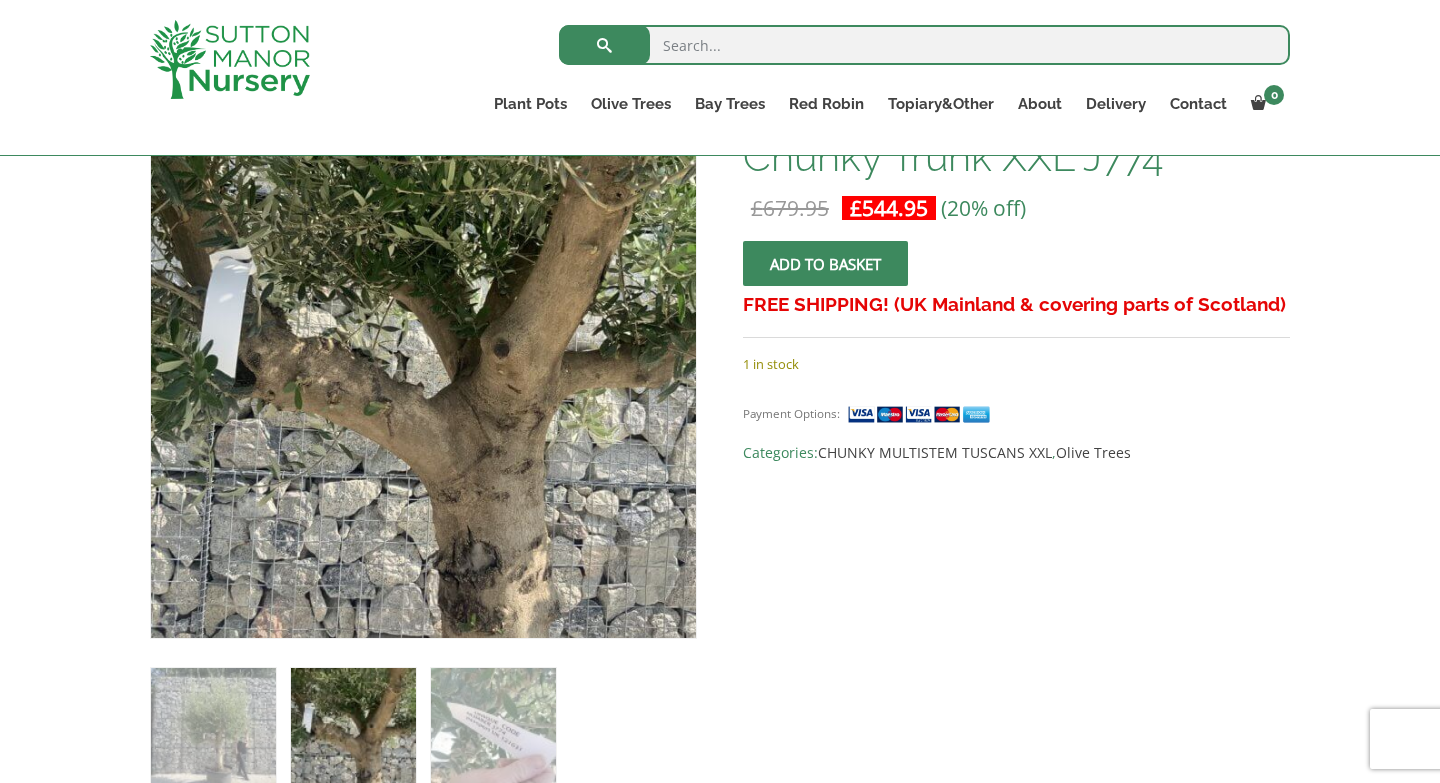scroll, scrollTop: 367, scrollLeft: 0, axis: vertical 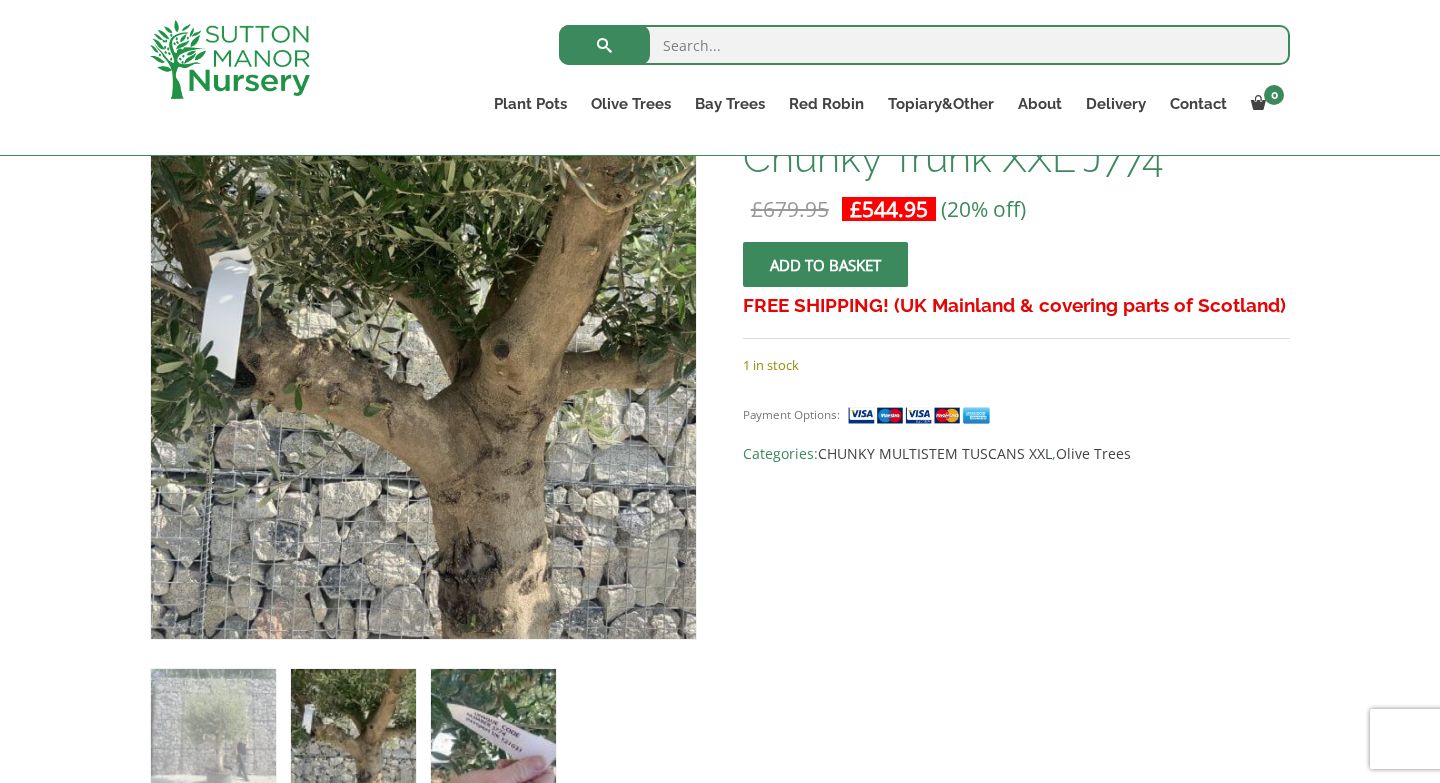 click at bounding box center [493, 731] 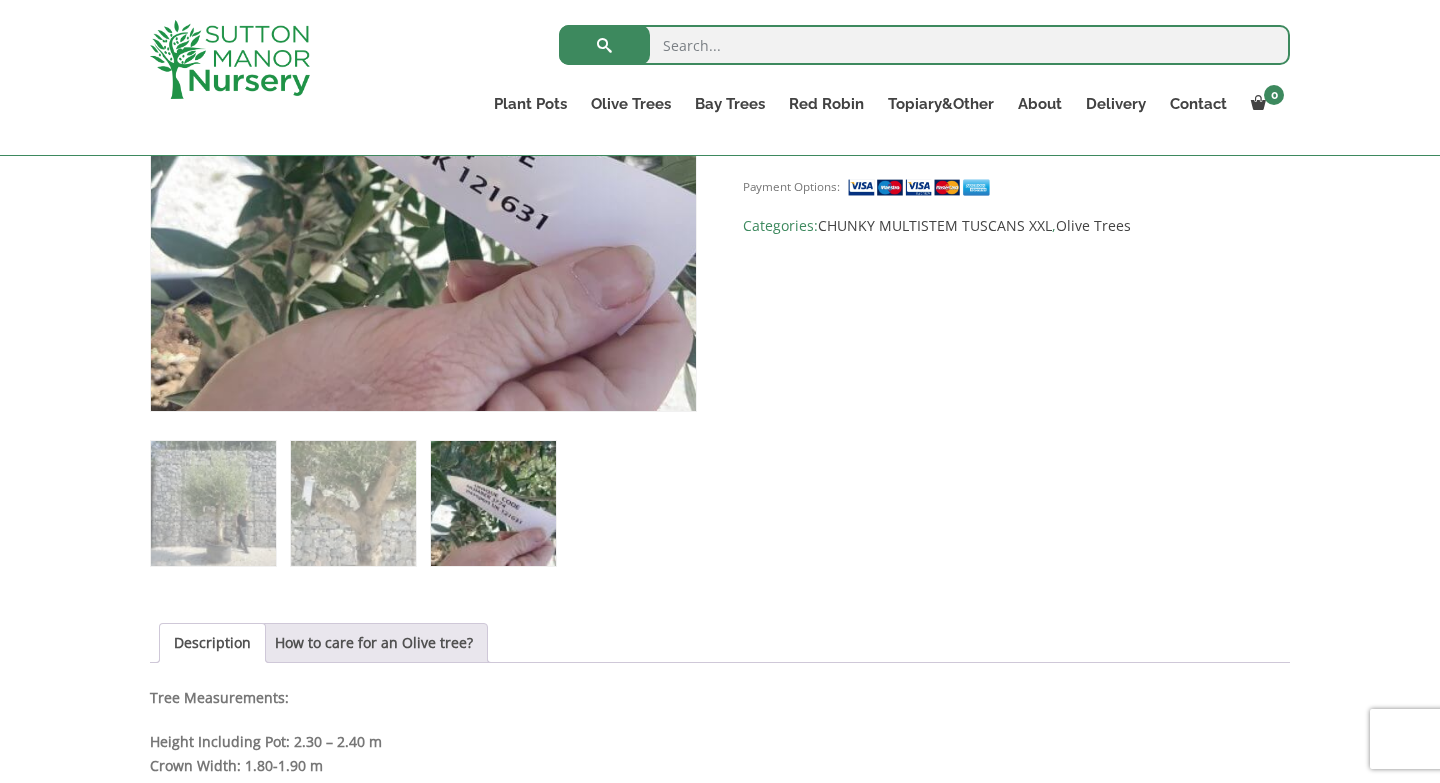 scroll, scrollTop: 300, scrollLeft: 0, axis: vertical 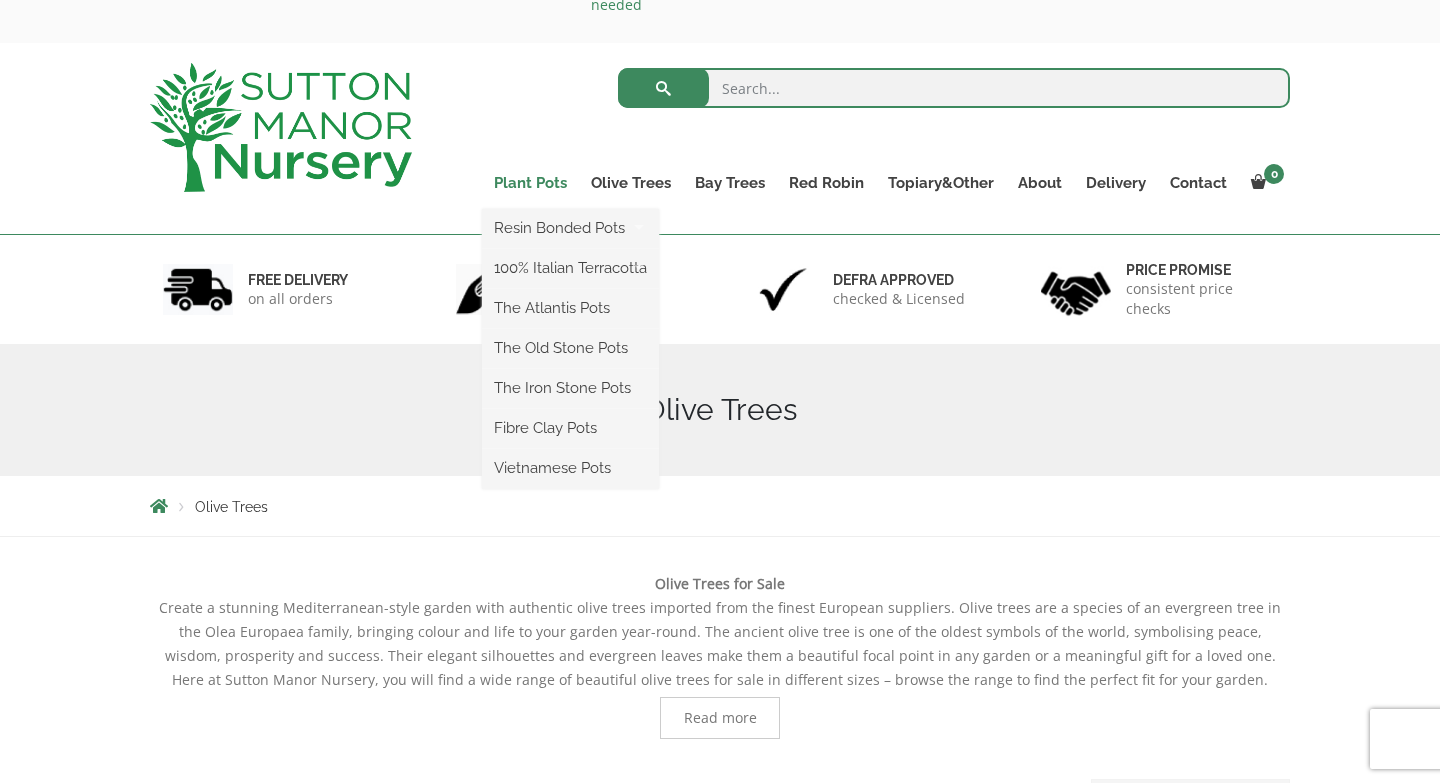 click on "Plant Pots" at bounding box center [530, 183] 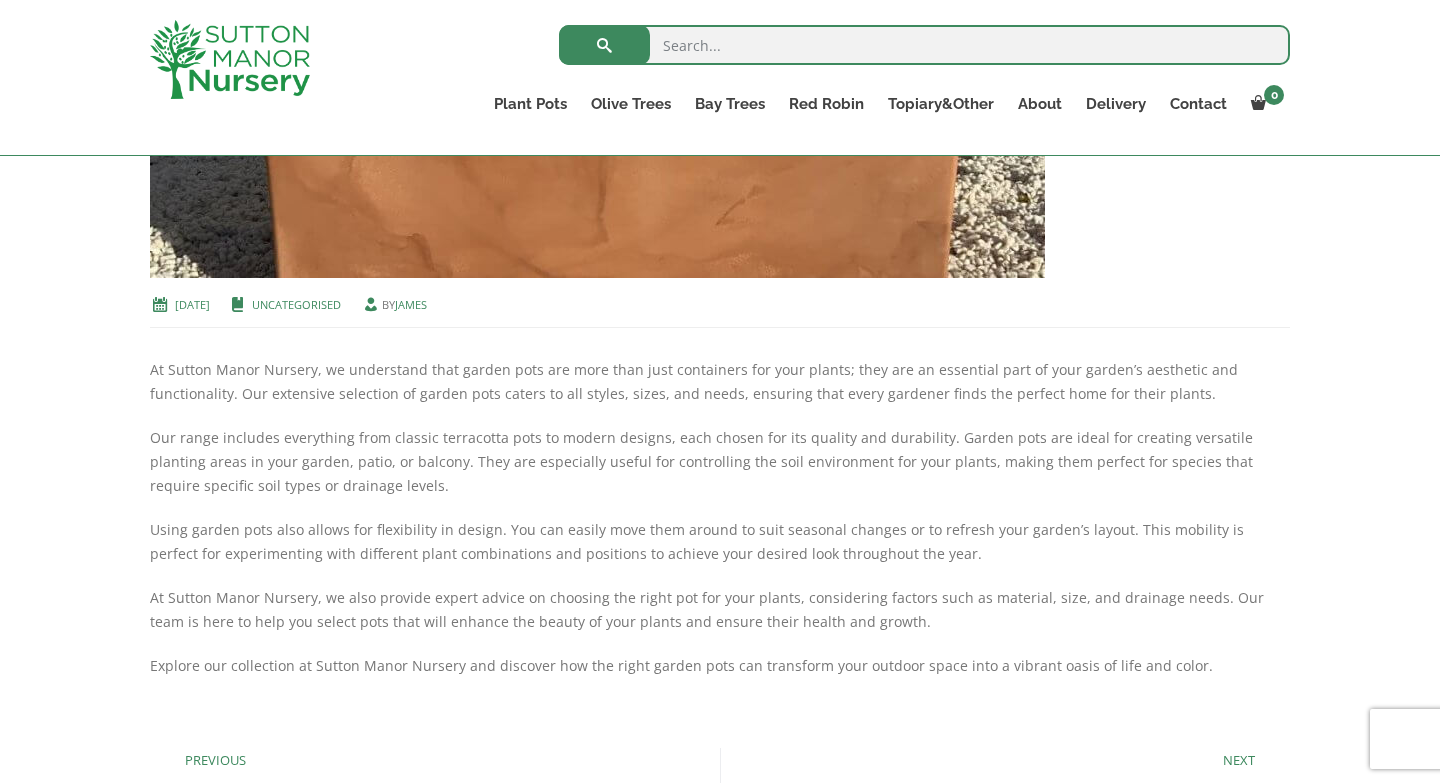 scroll, scrollTop: 0, scrollLeft: 0, axis: both 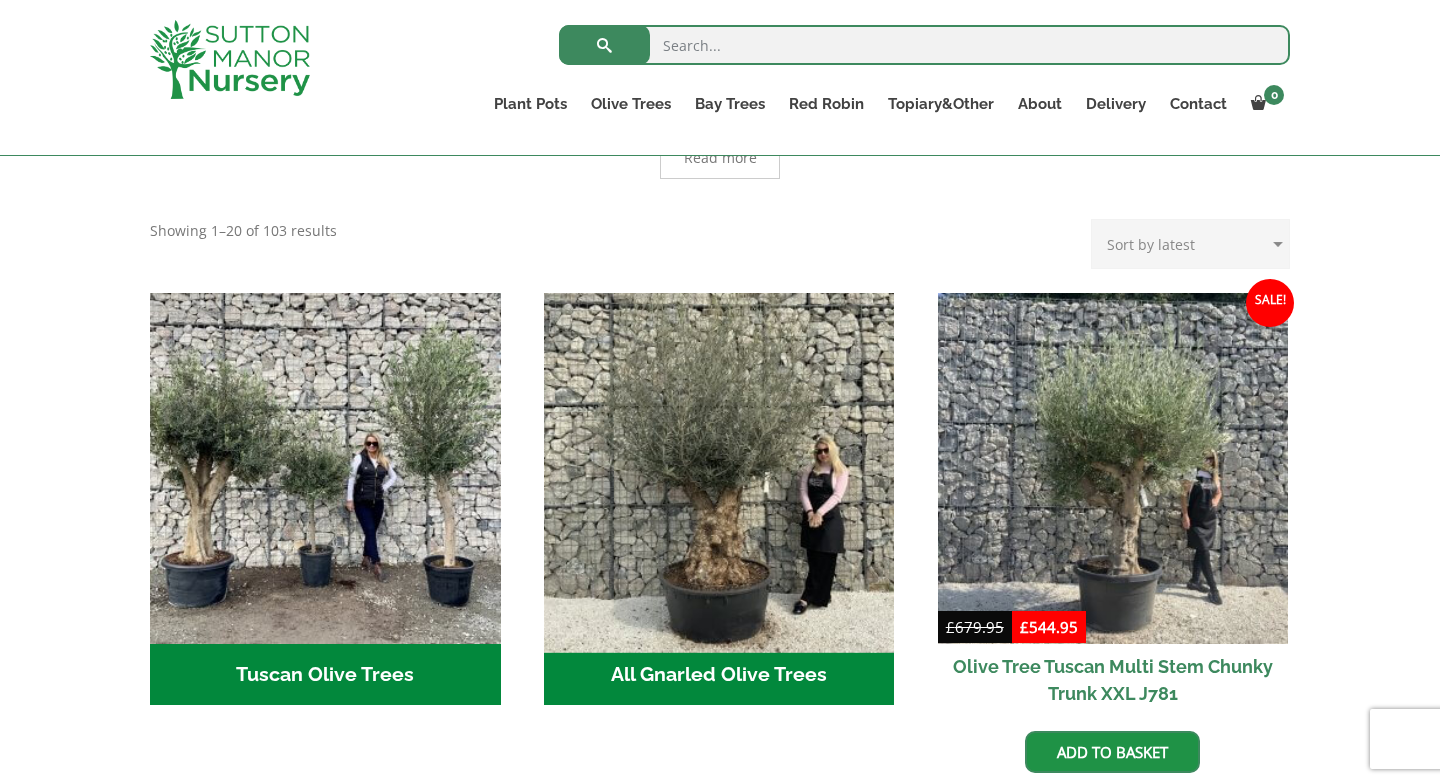 click at bounding box center [719, 468] 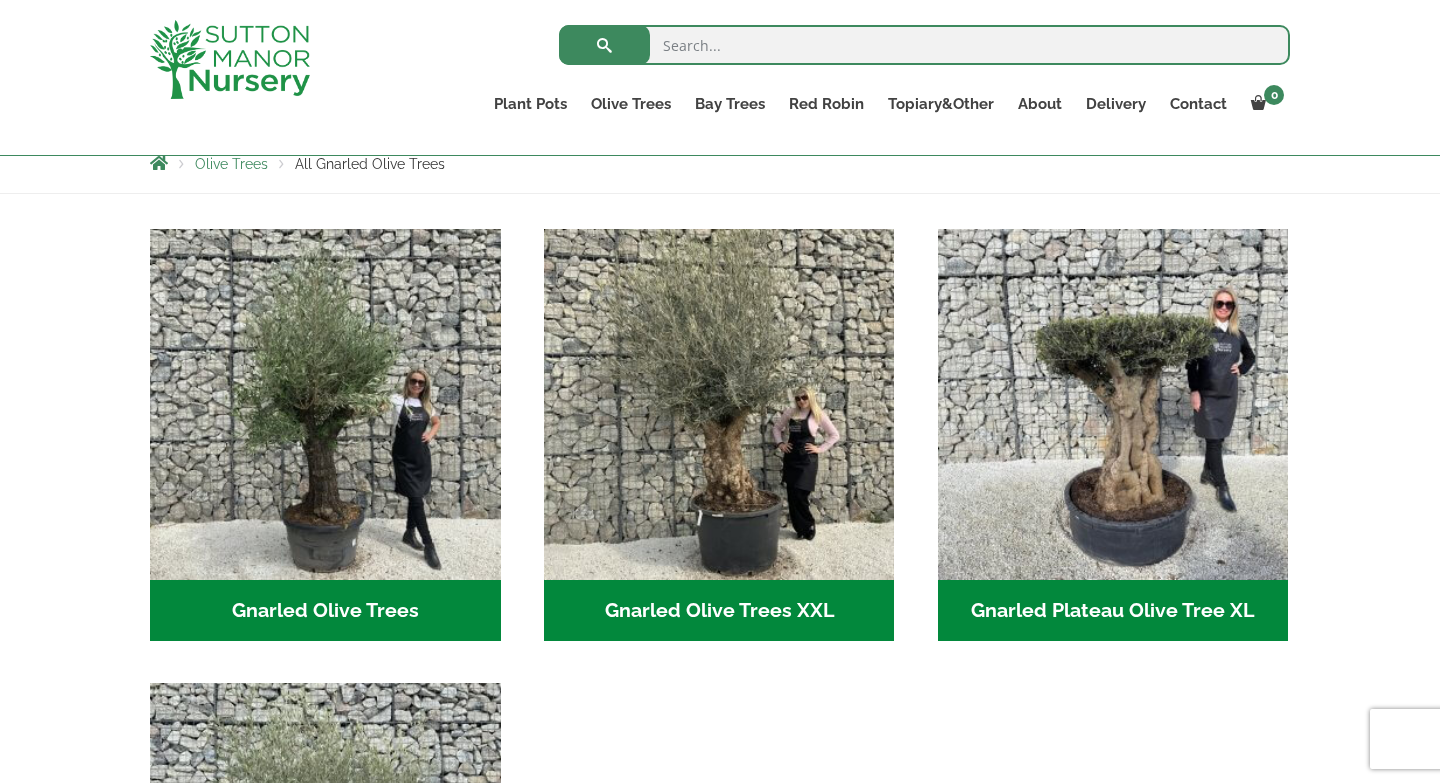 scroll, scrollTop: 393, scrollLeft: 0, axis: vertical 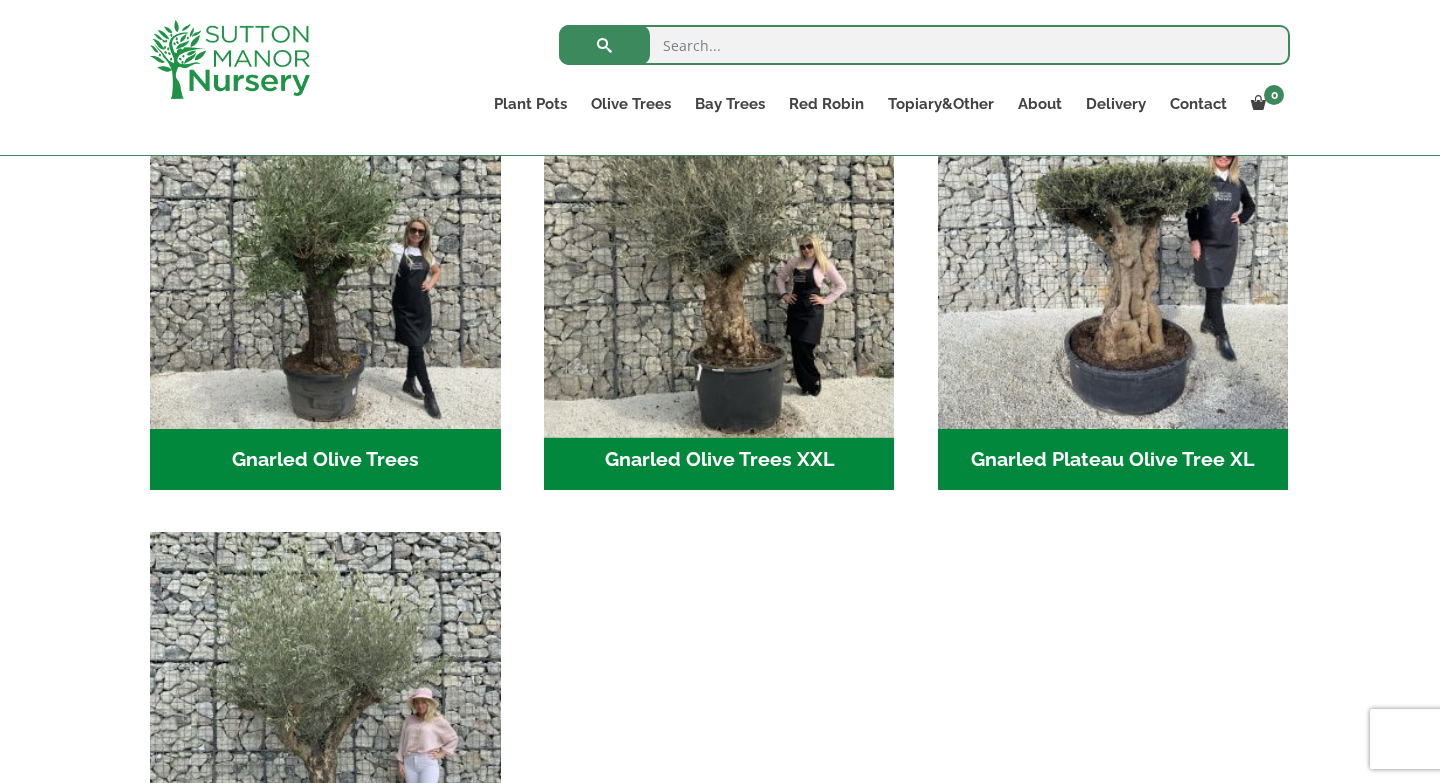 click at bounding box center [719, 253] 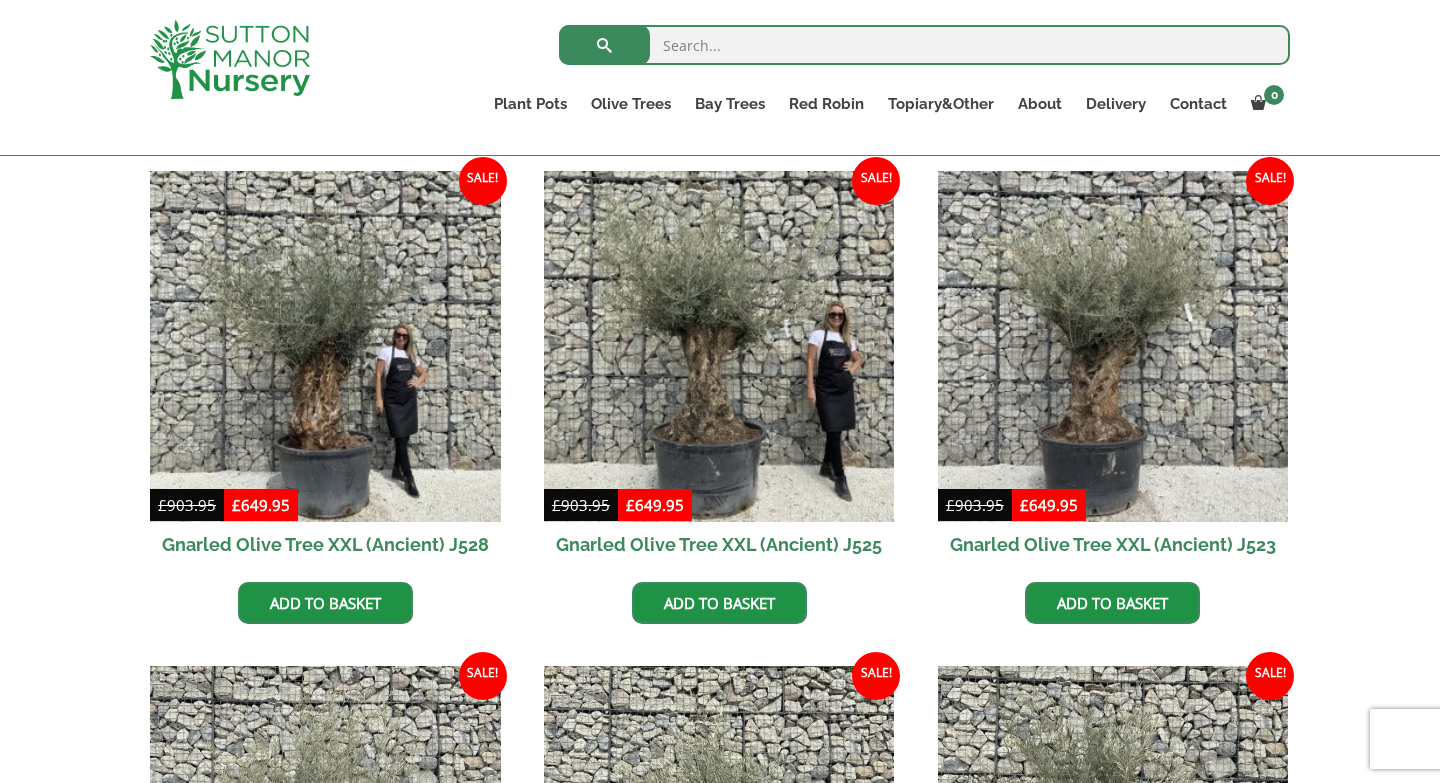 scroll, scrollTop: 0, scrollLeft: 0, axis: both 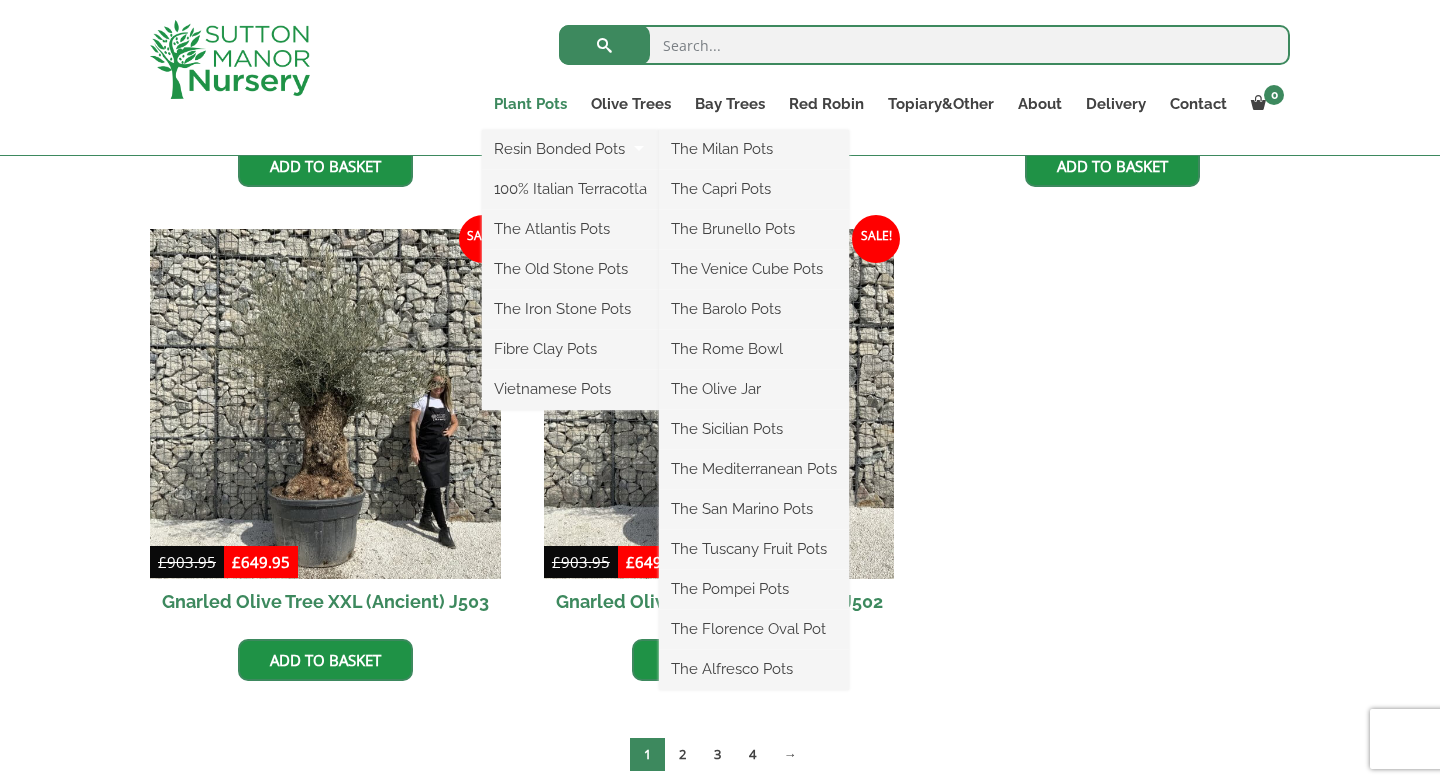 click on "Plant Pots" at bounding box center [530, 104] 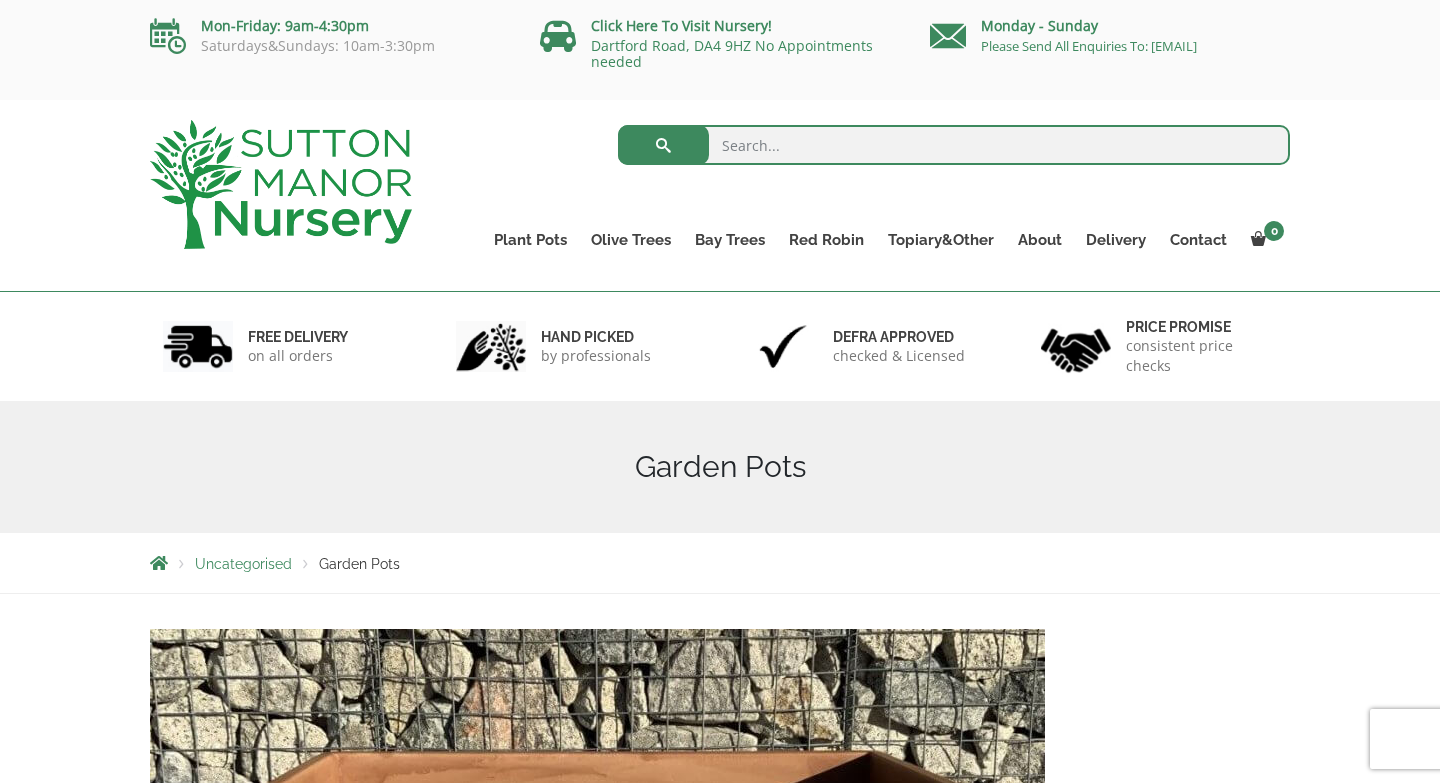 scroll, scrollTop: 0, scrollLeft: 0, axis: both 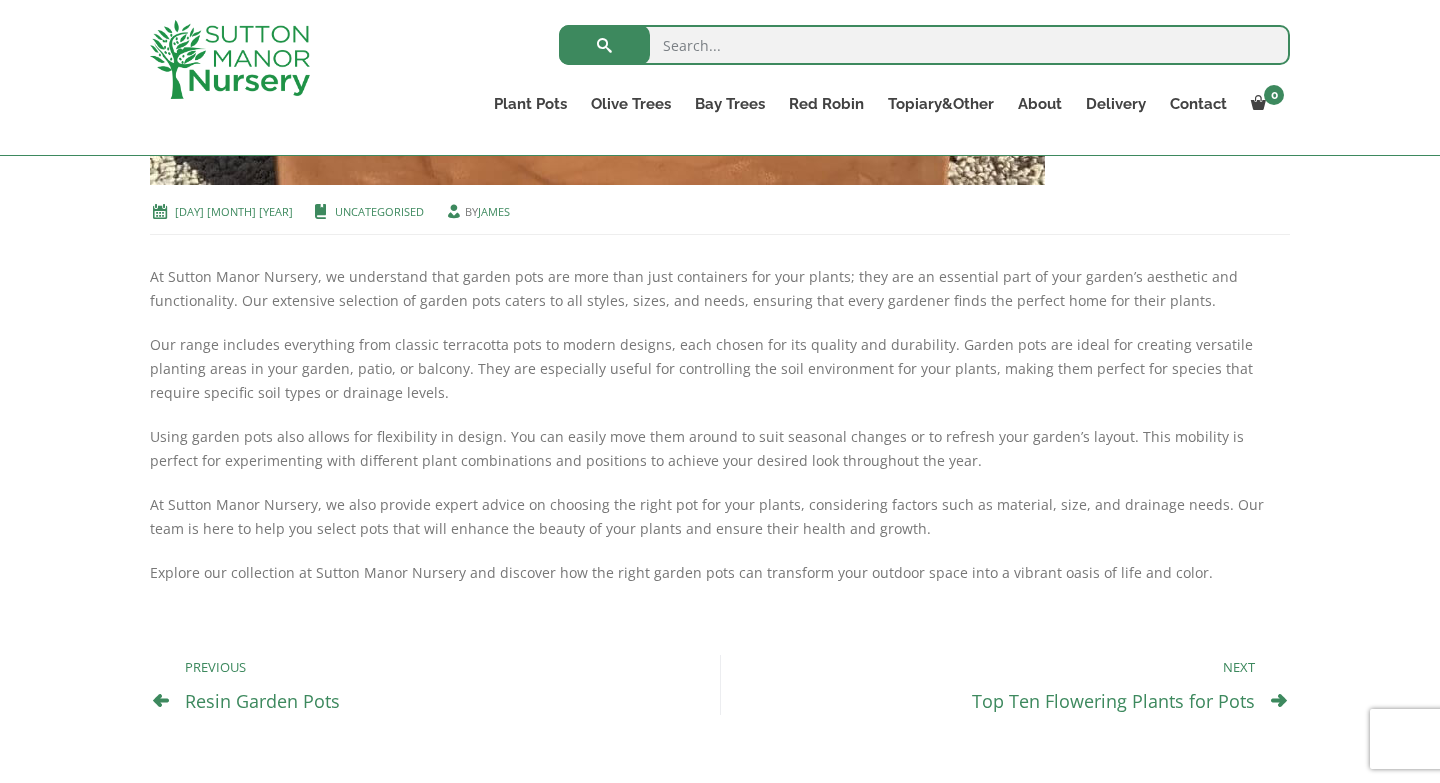 click on "Top Ten Flowering Plants for Pots" at bounding box center [1113, 701] 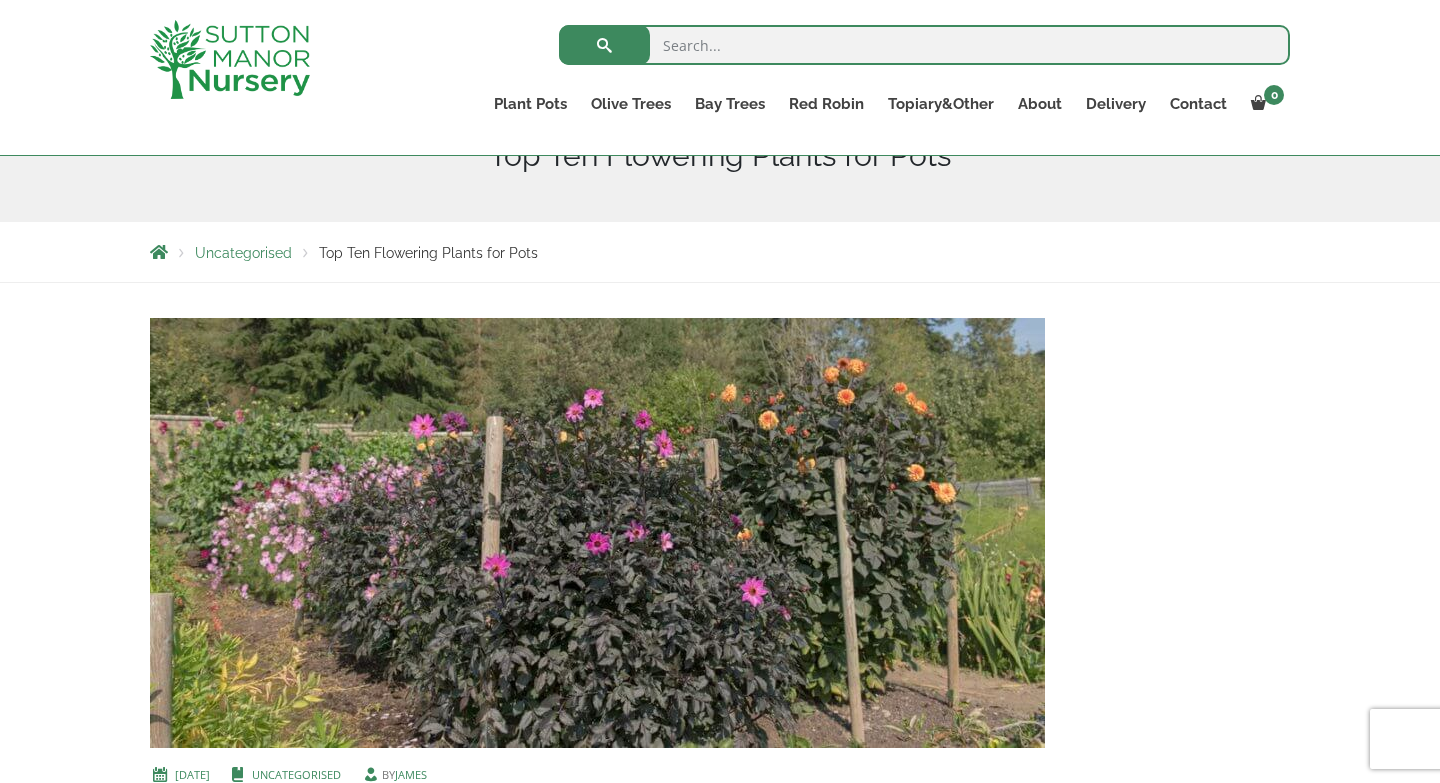 scroll, scrollTop: 448, scrollLeft: 0, axis: vertical 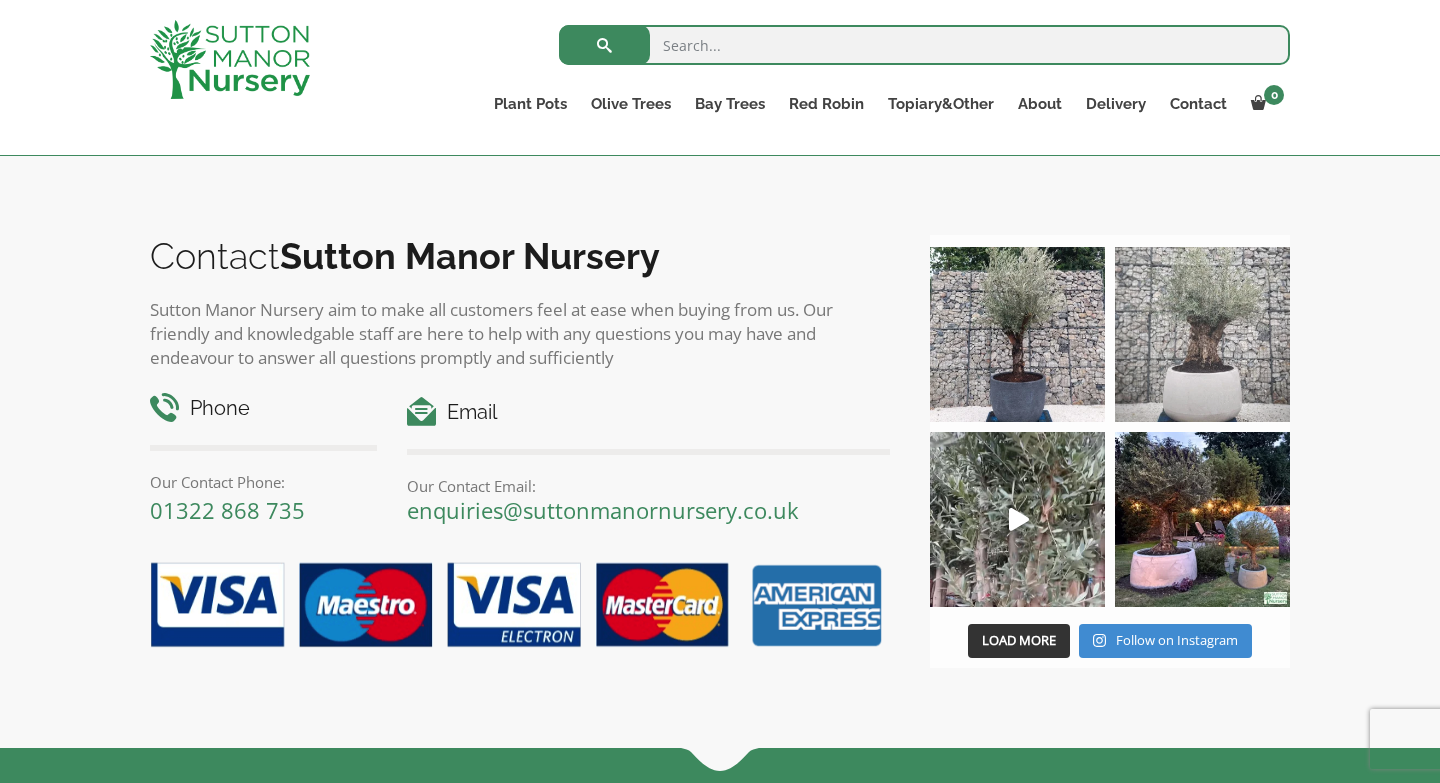 click at bounding box center (1202, 334) 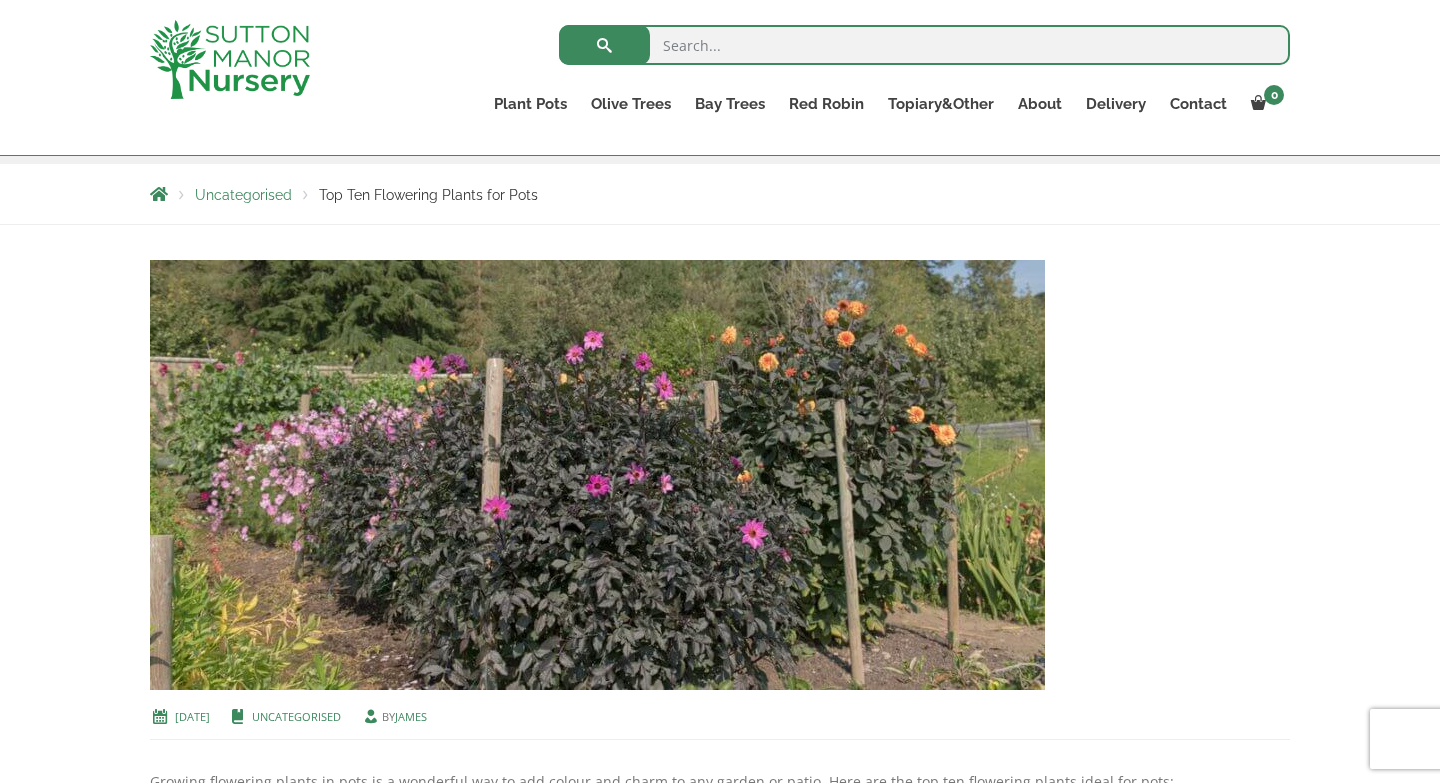 scroll, scrollTop: 0, scrollLeft: 0, axis: both 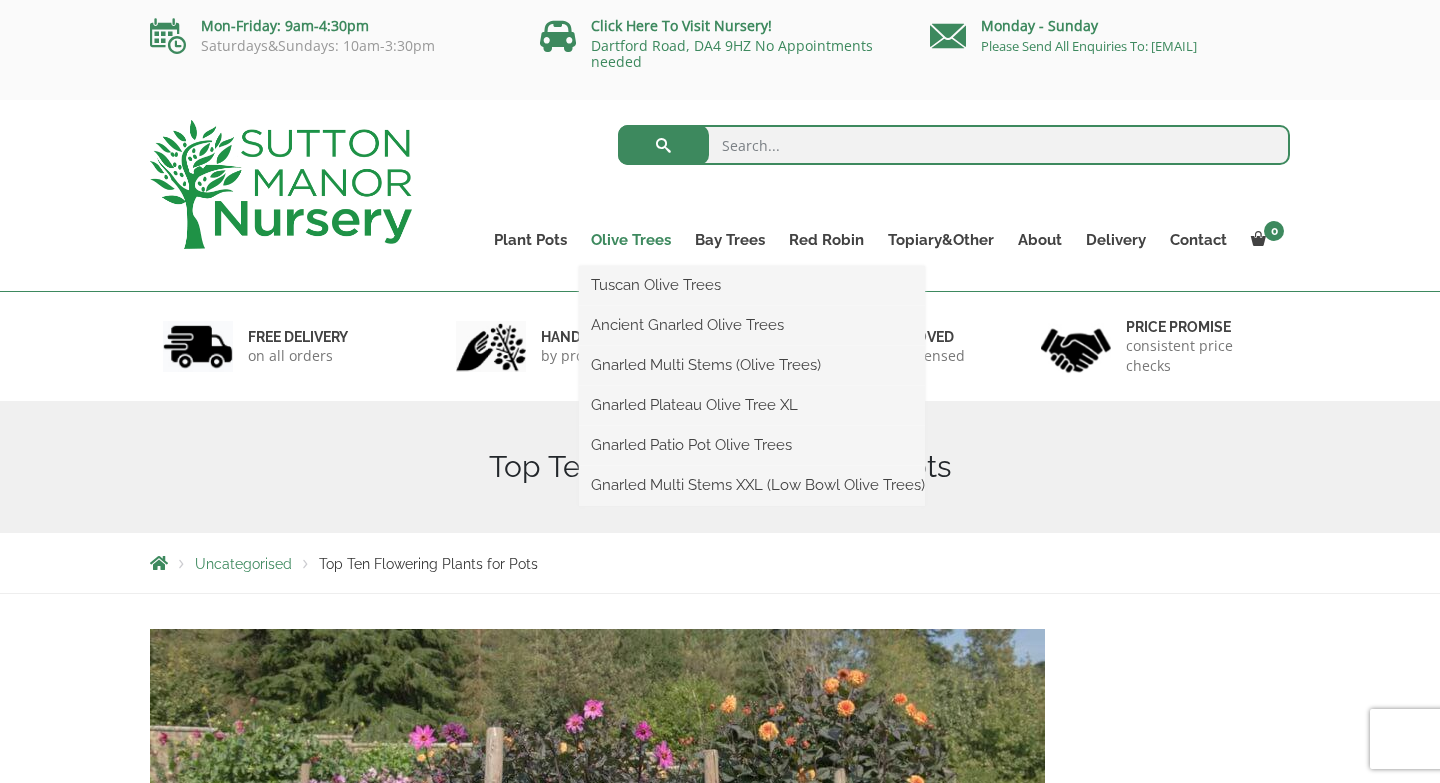 click on "Olive Trees" at bounding box center (631, 240) 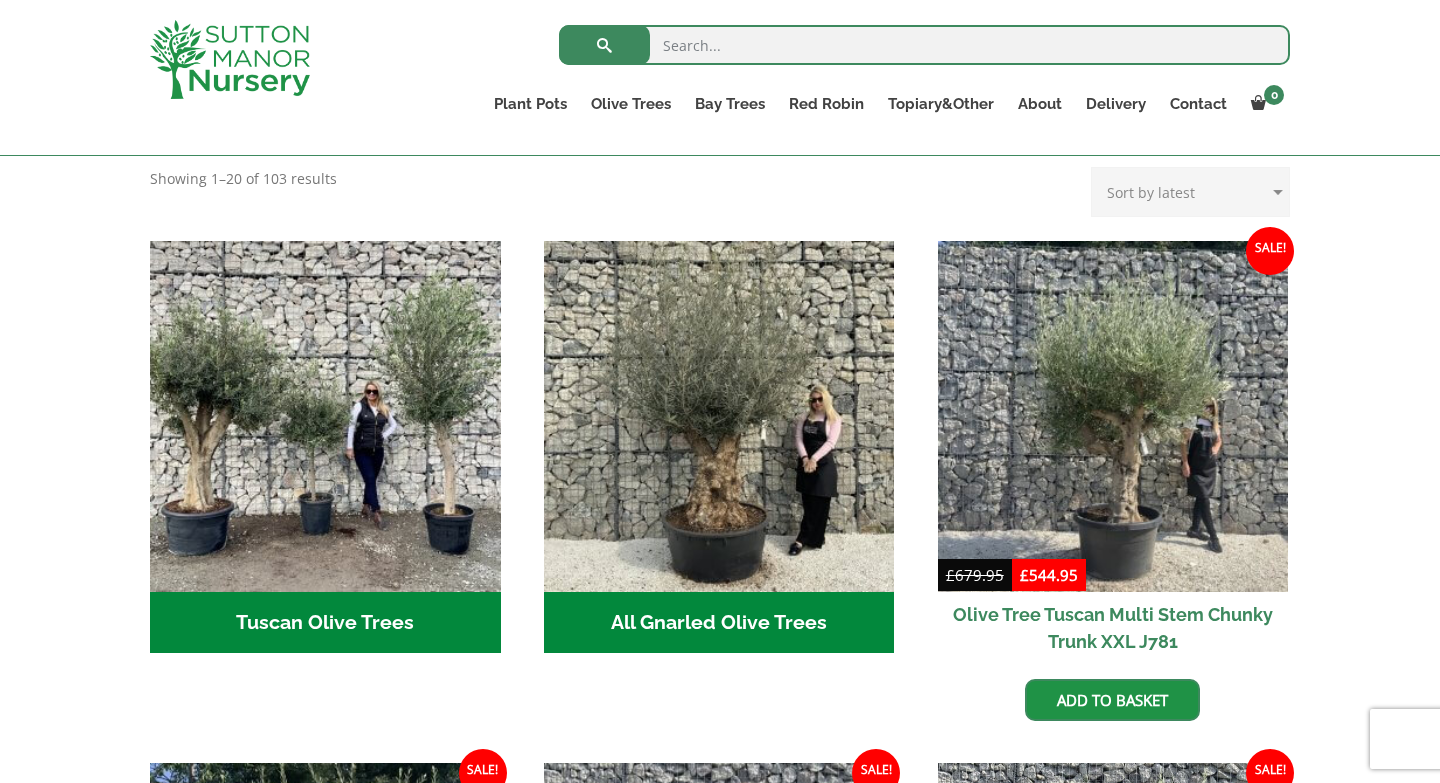 scroll, scrollTop: 669, scrollLeft: 0, axis: vertical 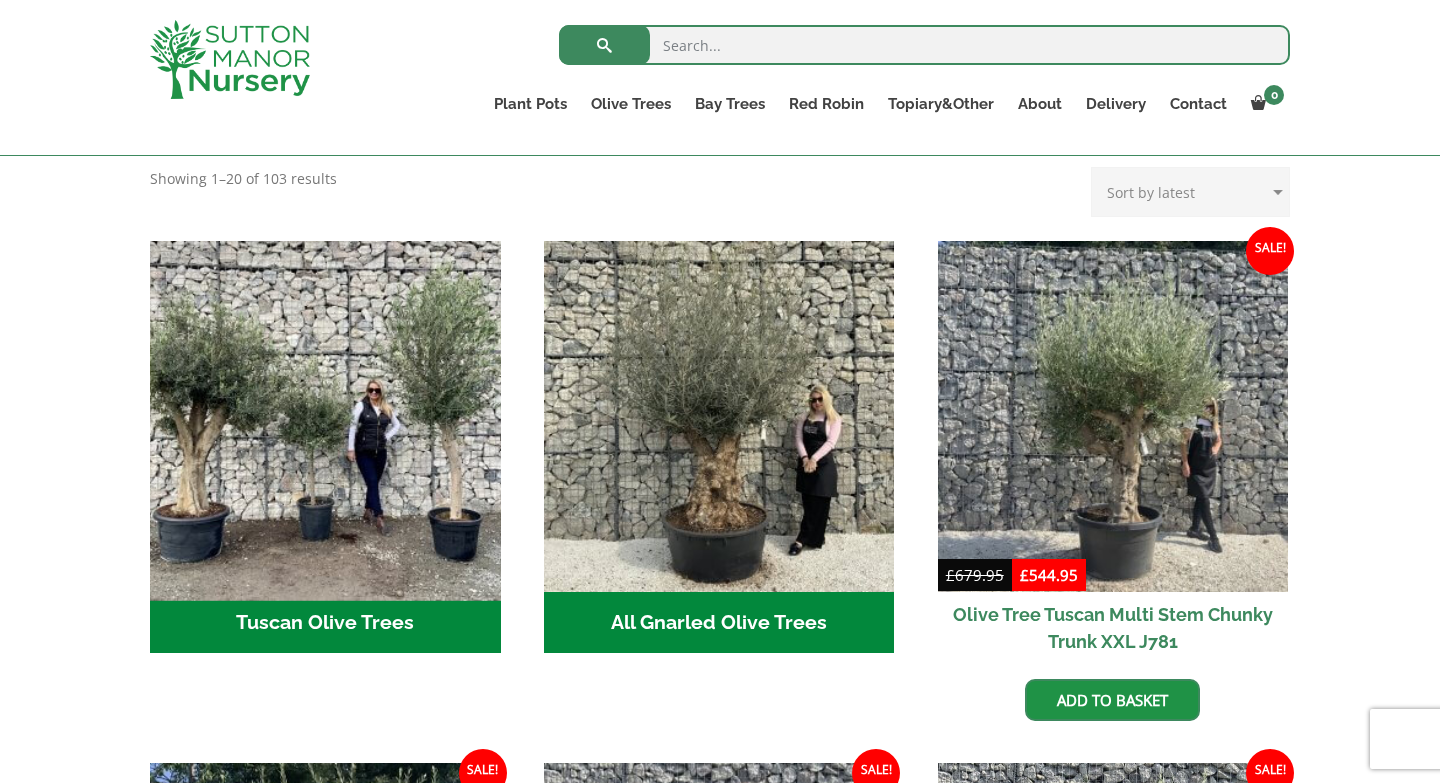 click at bounding box center (325, 416) 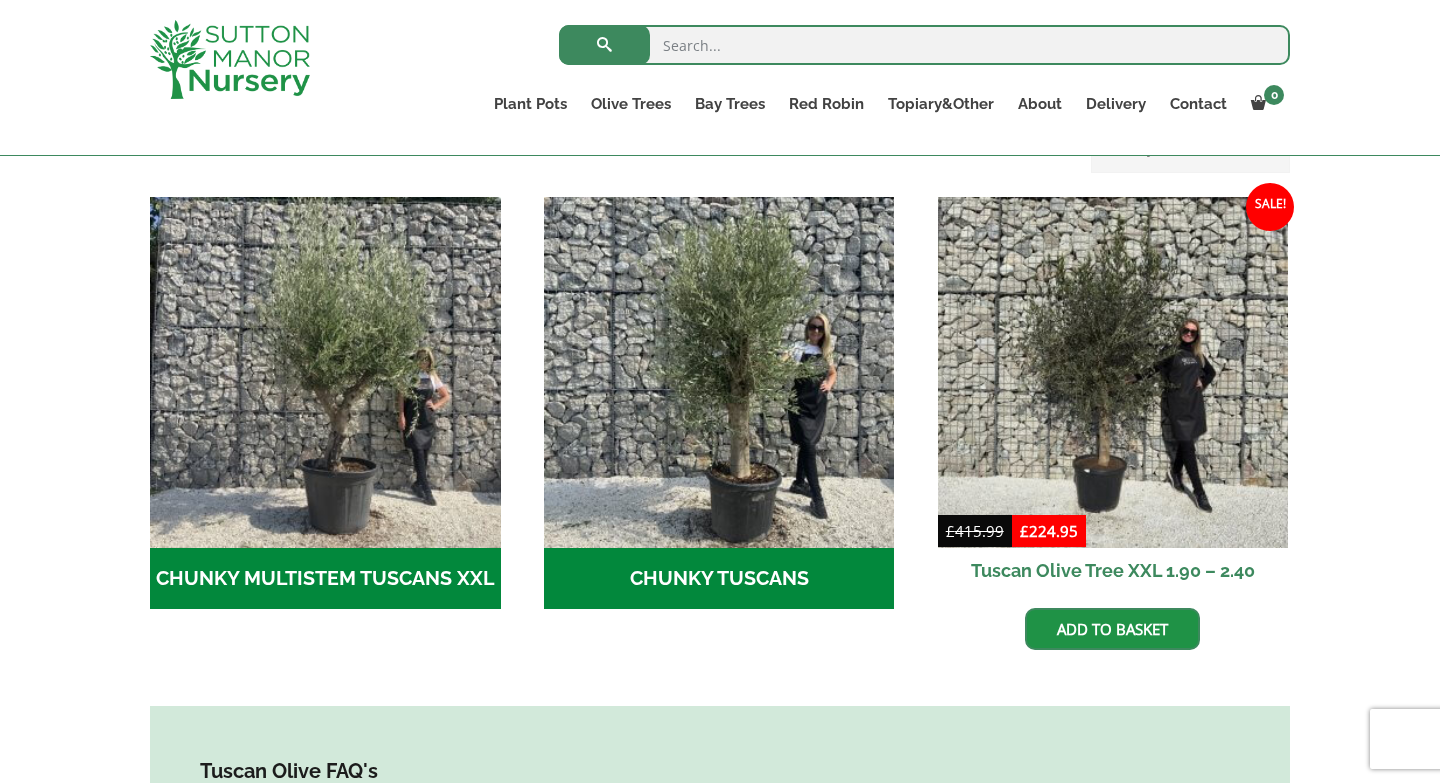 scroll, scrollTop: 608, scrollLeft: 0, axis: vertical 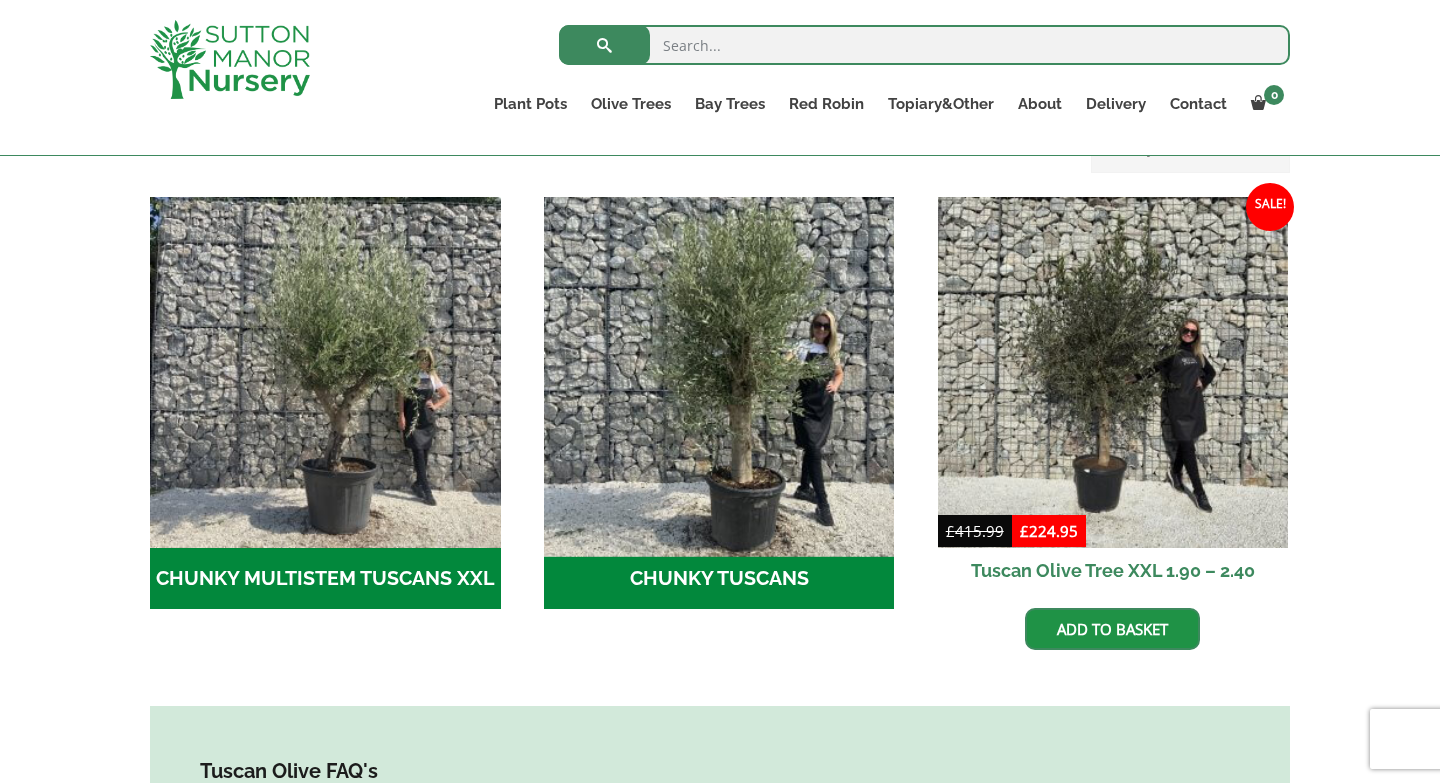 click at bounding box center [719, 372] 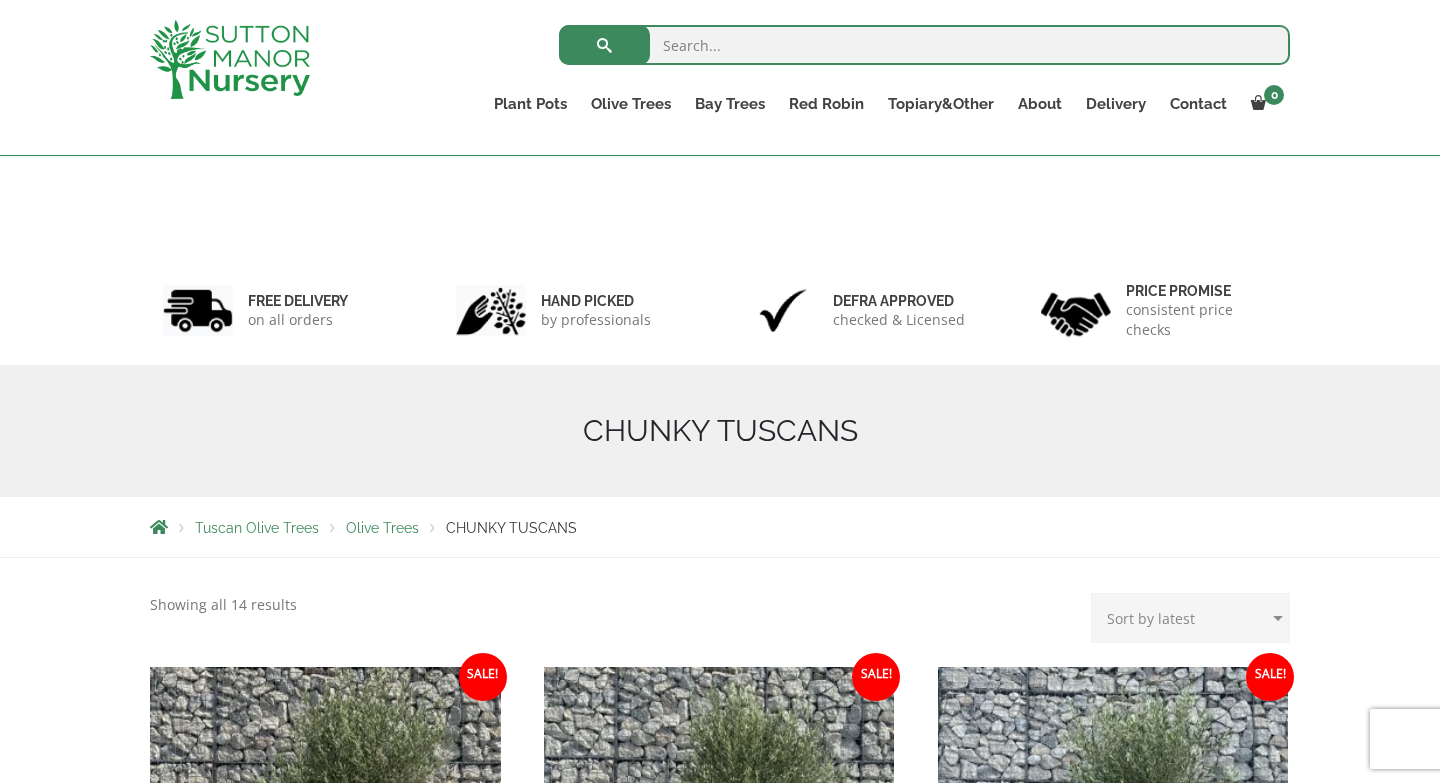 scroll, scrollTop: 437, scrollLeft: 0, axis: vertical 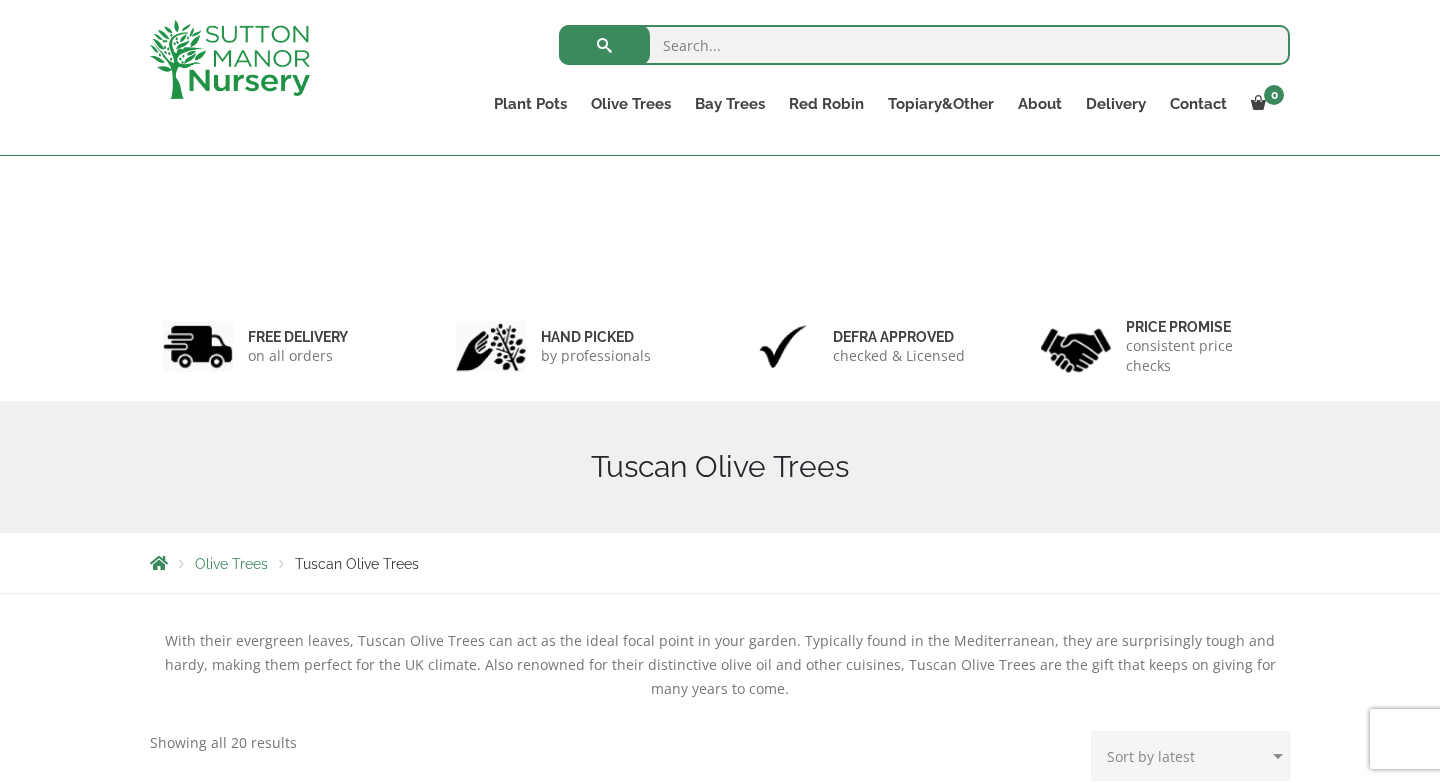 click at bounding box center [325, 980] 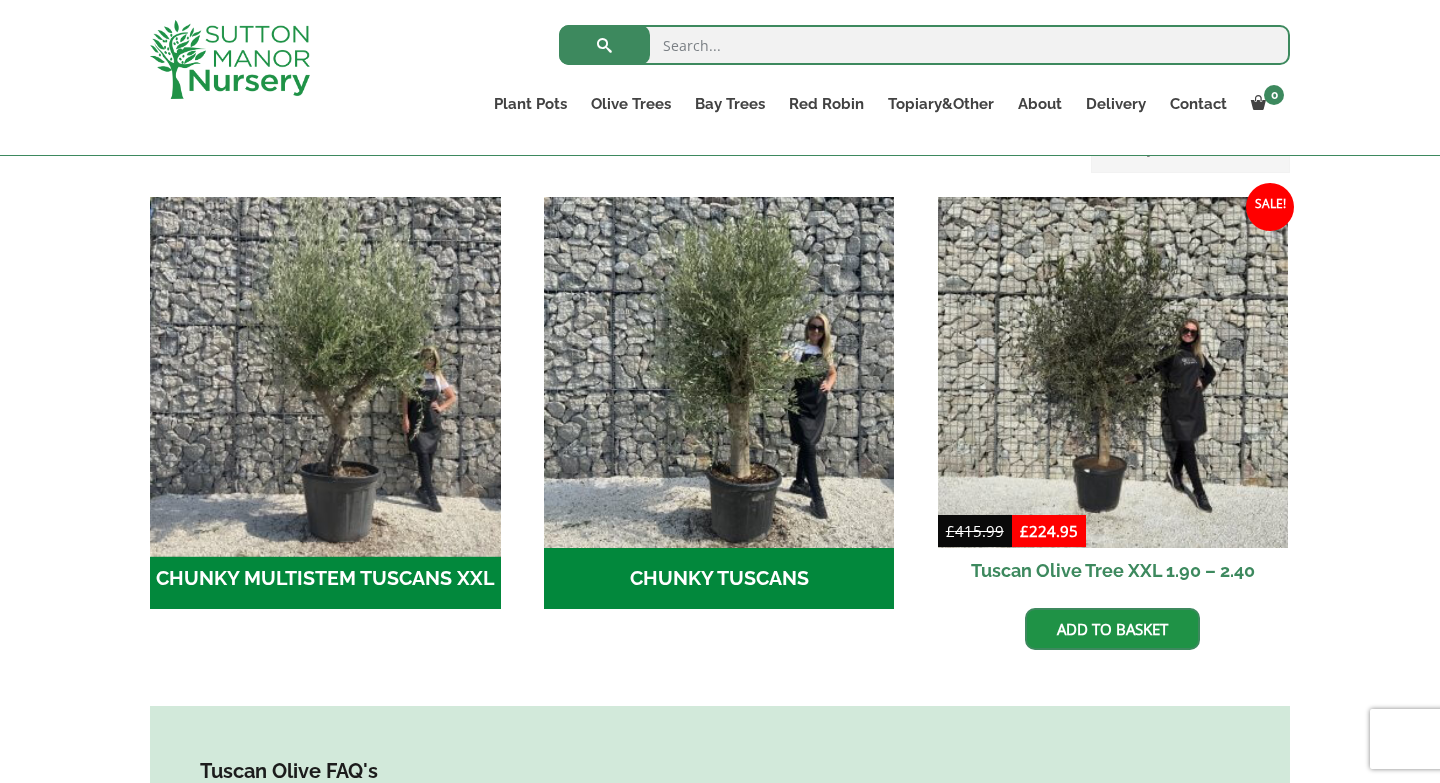 scroll, scrollTop: 608, scrollLeft: 0, axis: vertical 